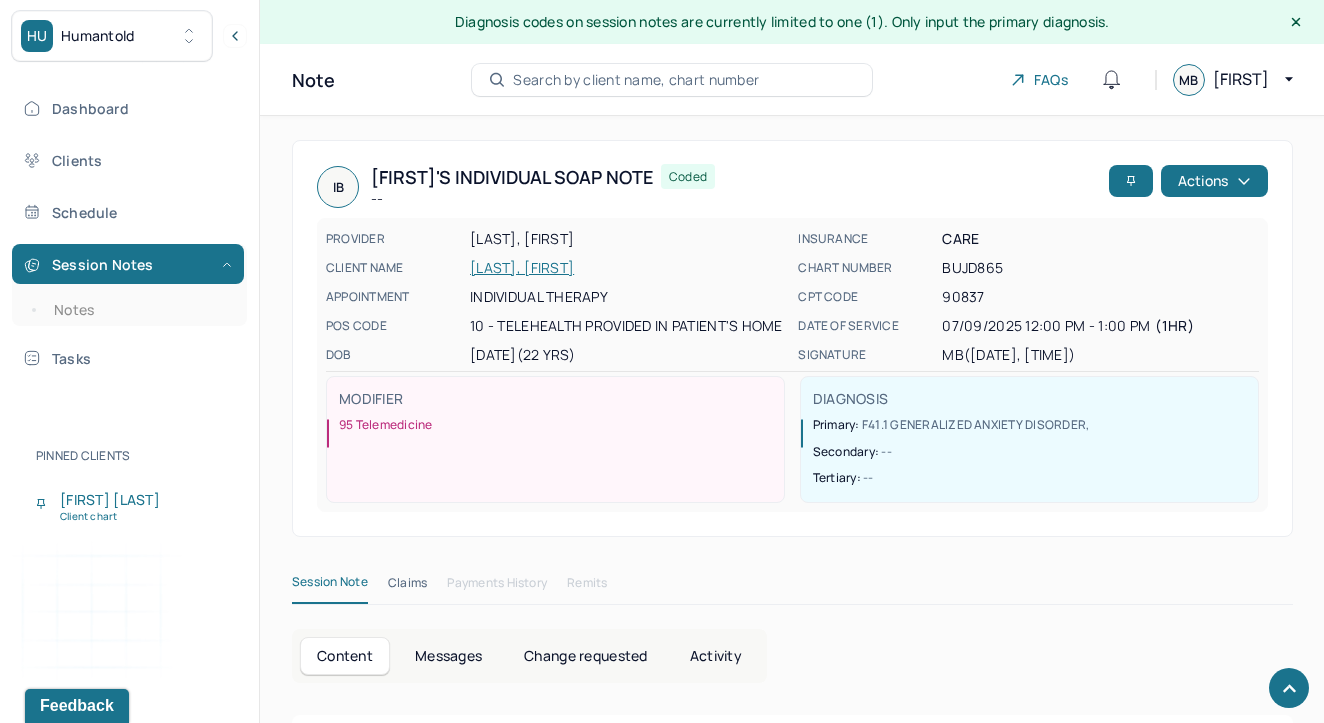 scroll, scrollTop: 2199, scrollLeft: 0, axis: vertical 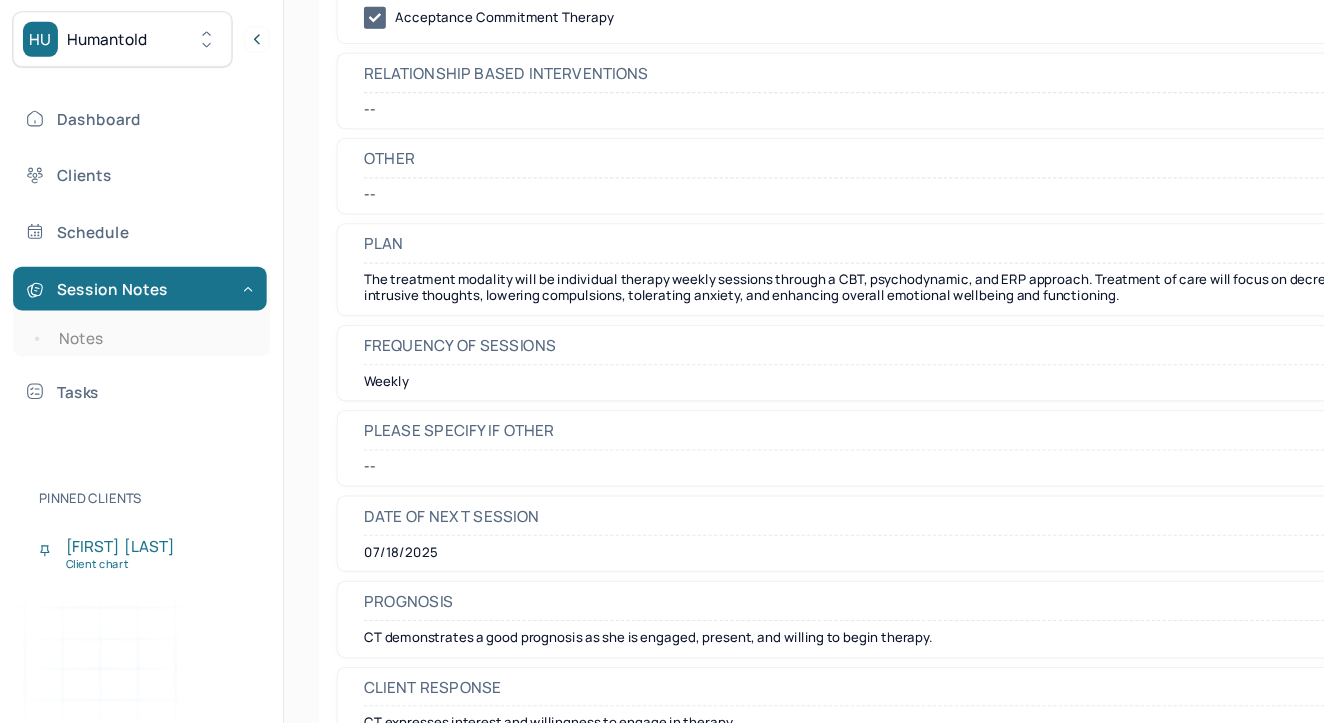 click on "Session Notes Notes" at bounding box center [129, 285] 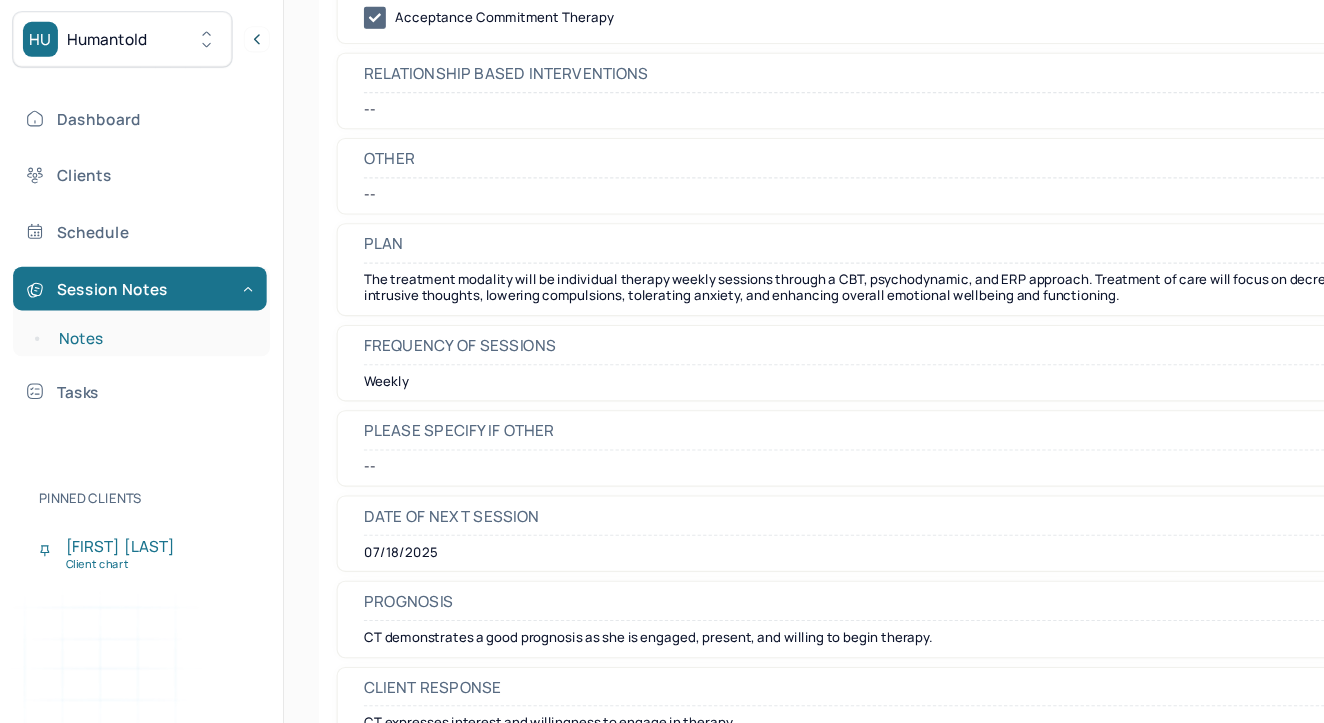 click on "Notes" at bounding box center [139, 310] 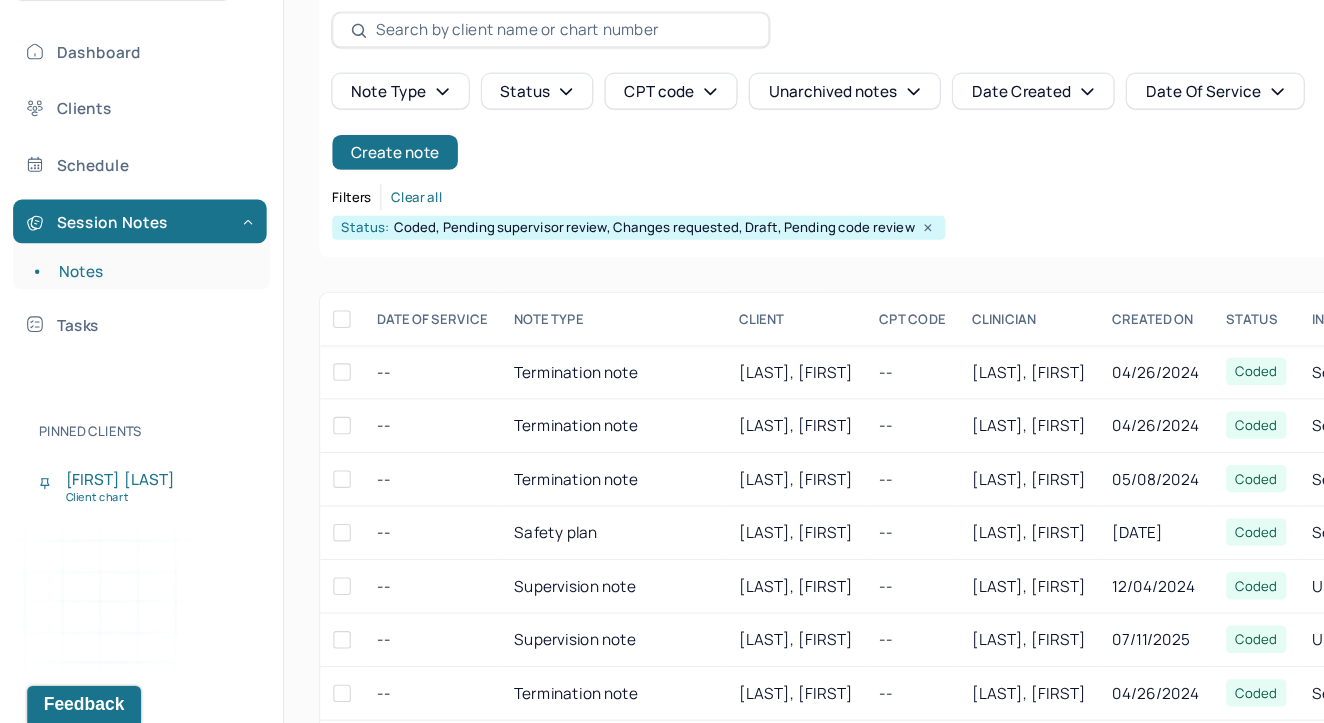 scroll, scrollTop: 83, scrollLeft: 0, axis: vertical 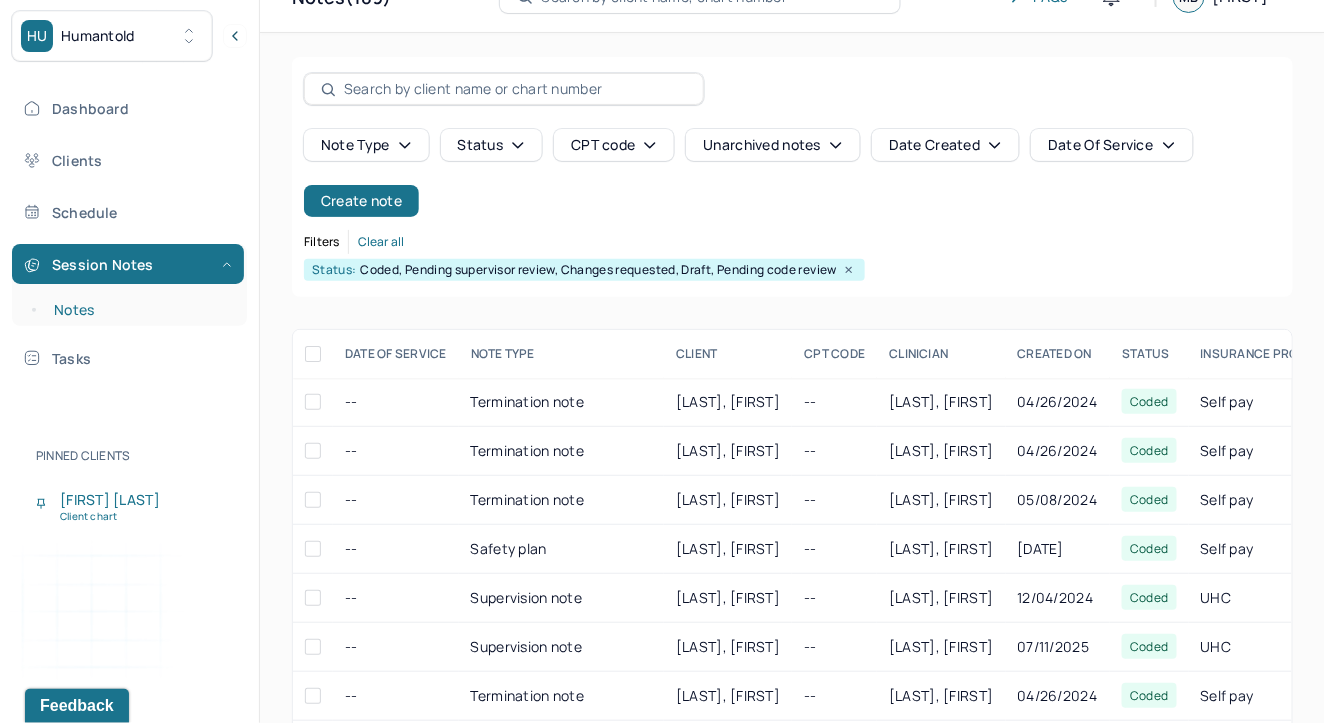 click on "Notes" at bounding box center (139, 310) 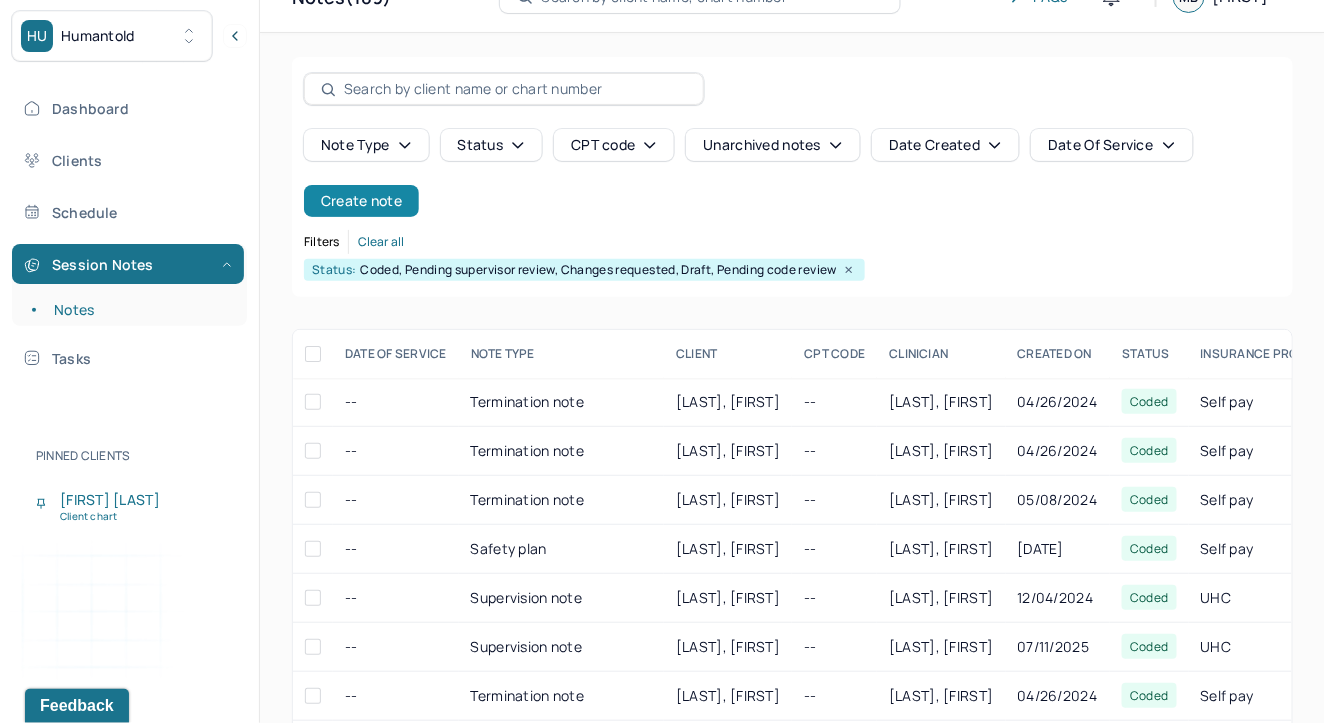 click on "Create note" at bounding box center [361, 201] 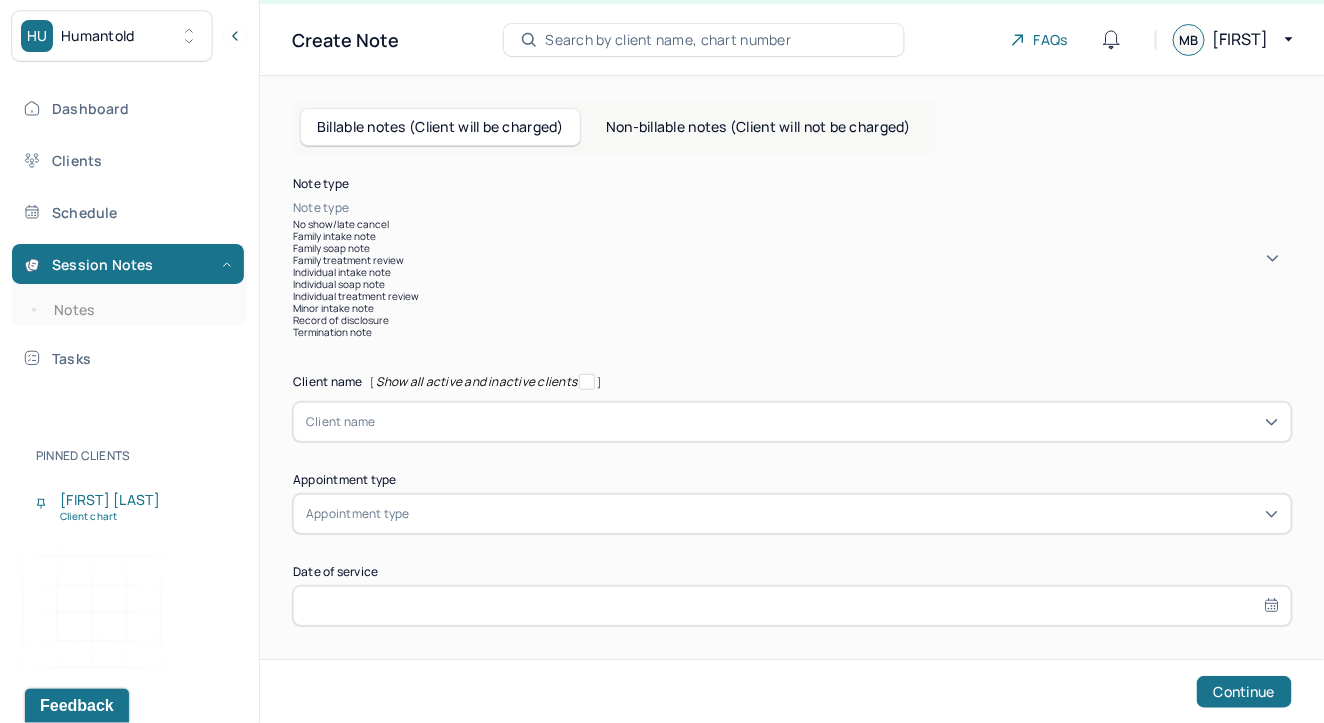 click on "Note type" at bounding box center (792, 208) 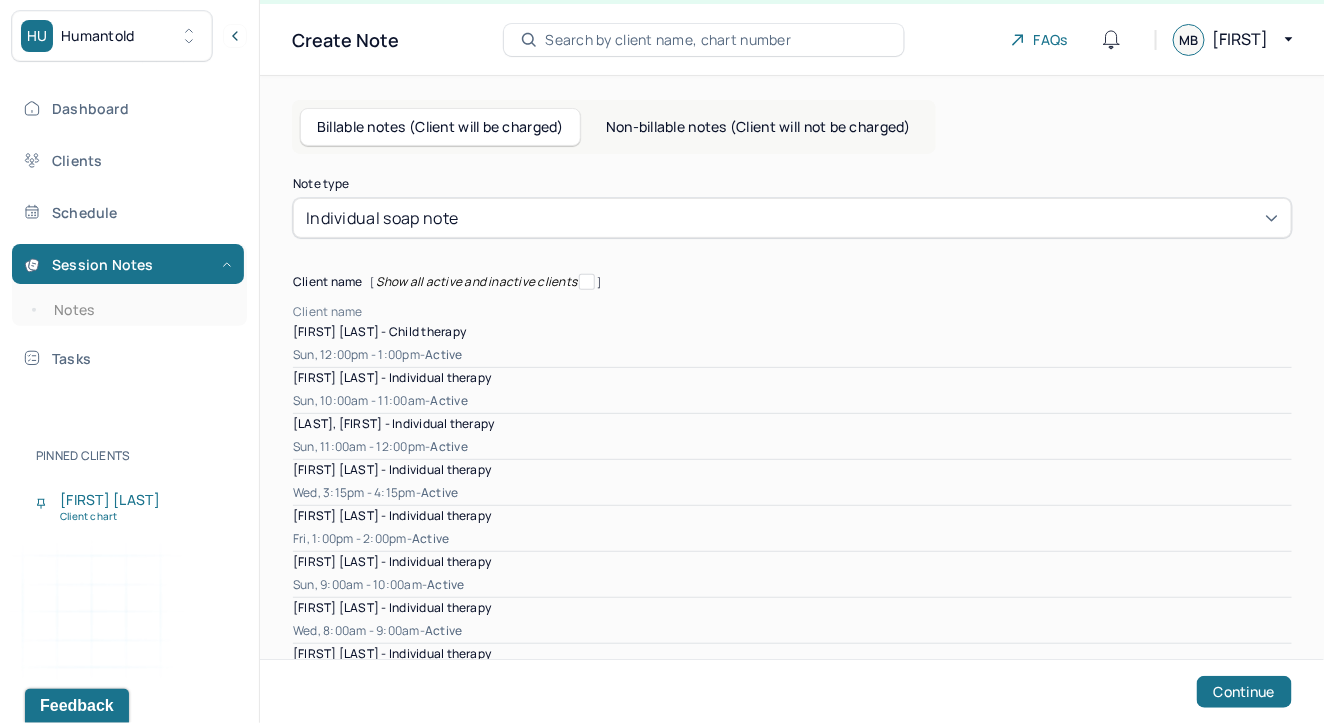click on "Client name" at bounding box center (792, 312) 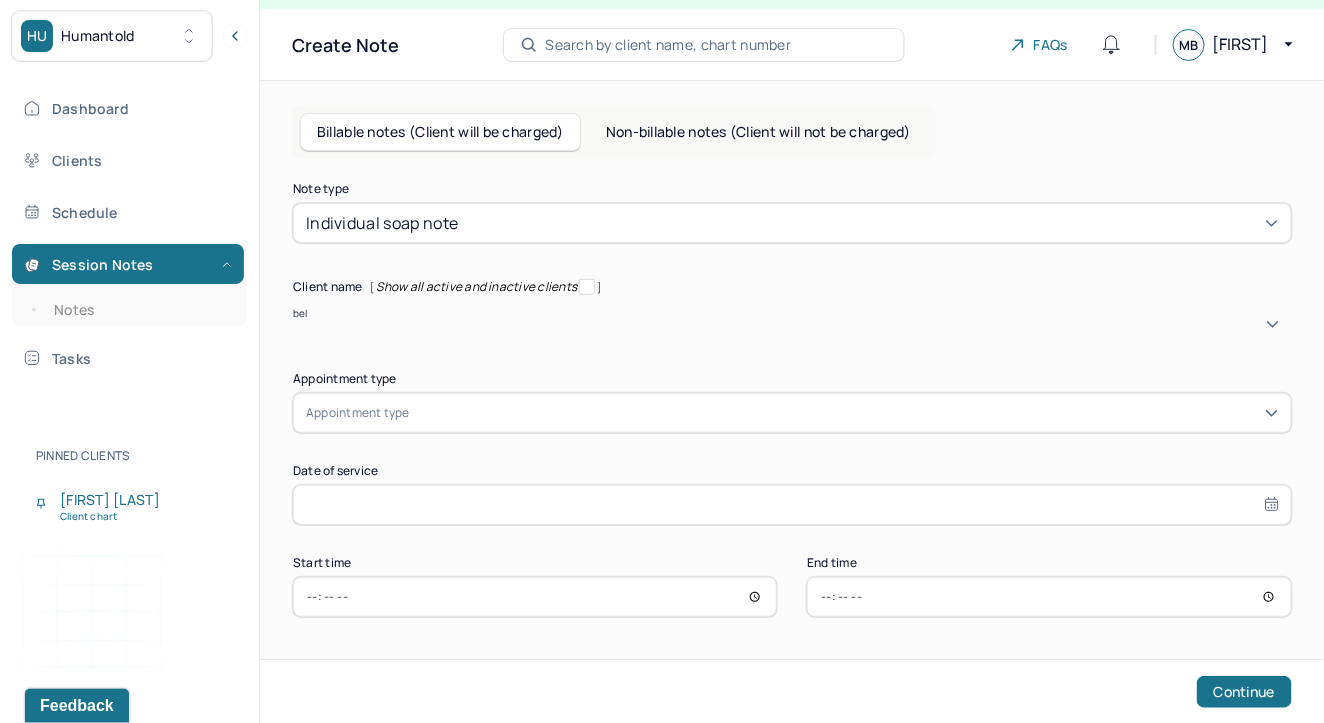 type on "bell" 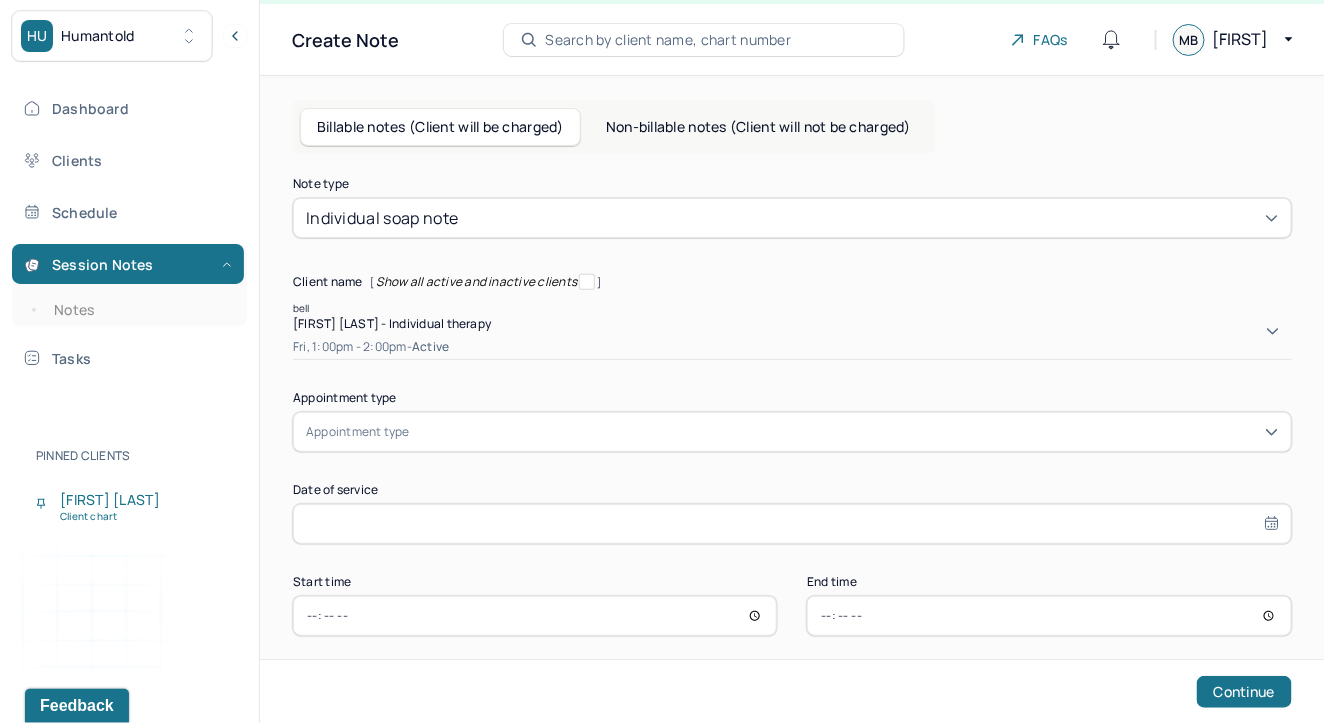 click on "[FIRST] [LAST] - Individual therapy" at bounding box center [392, 323] 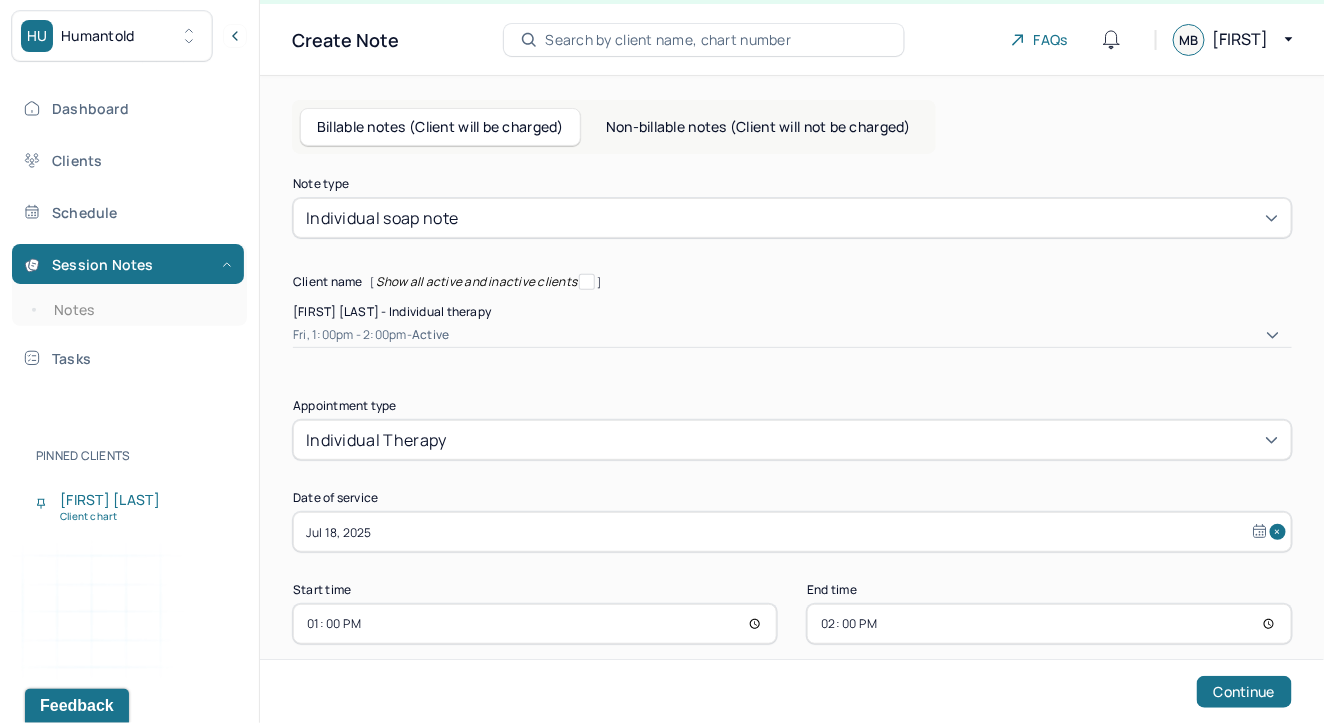 scroll, scrollTop: 47, scrollLeft: 0, axis: vertical 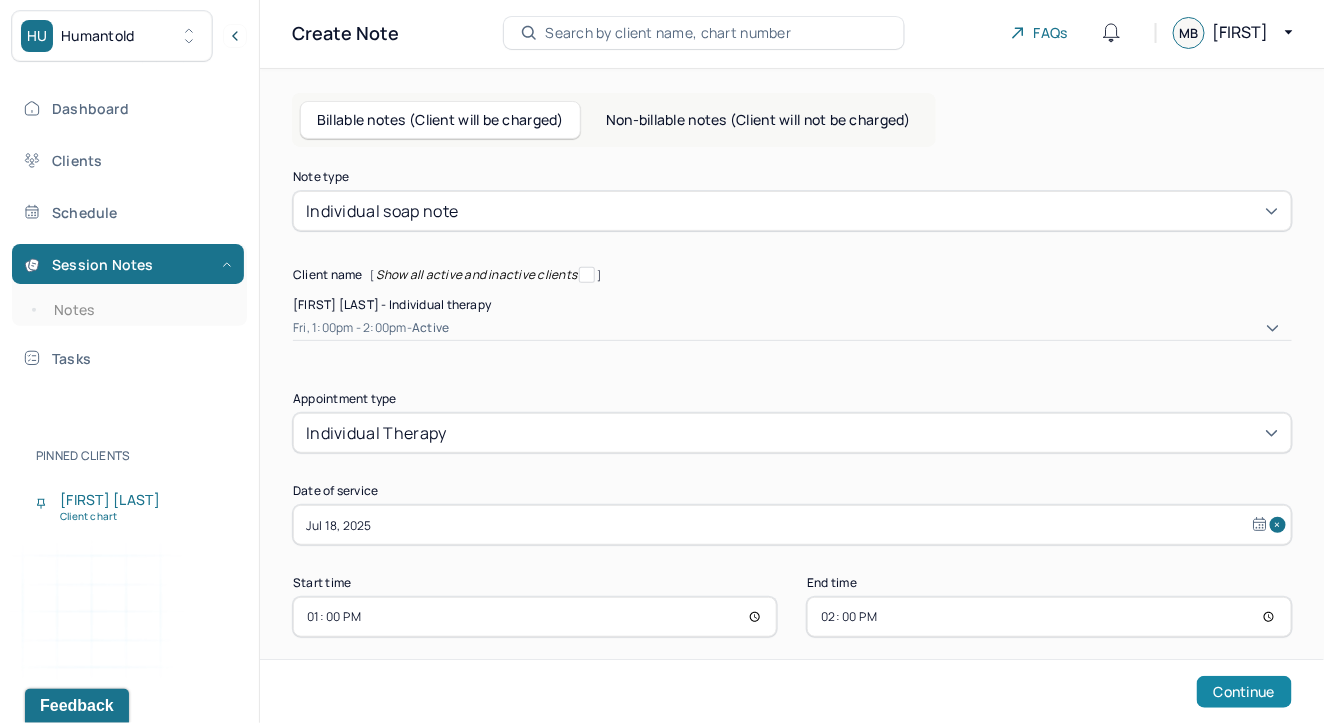 click on "Continue" at bounding box center [1244, 692] 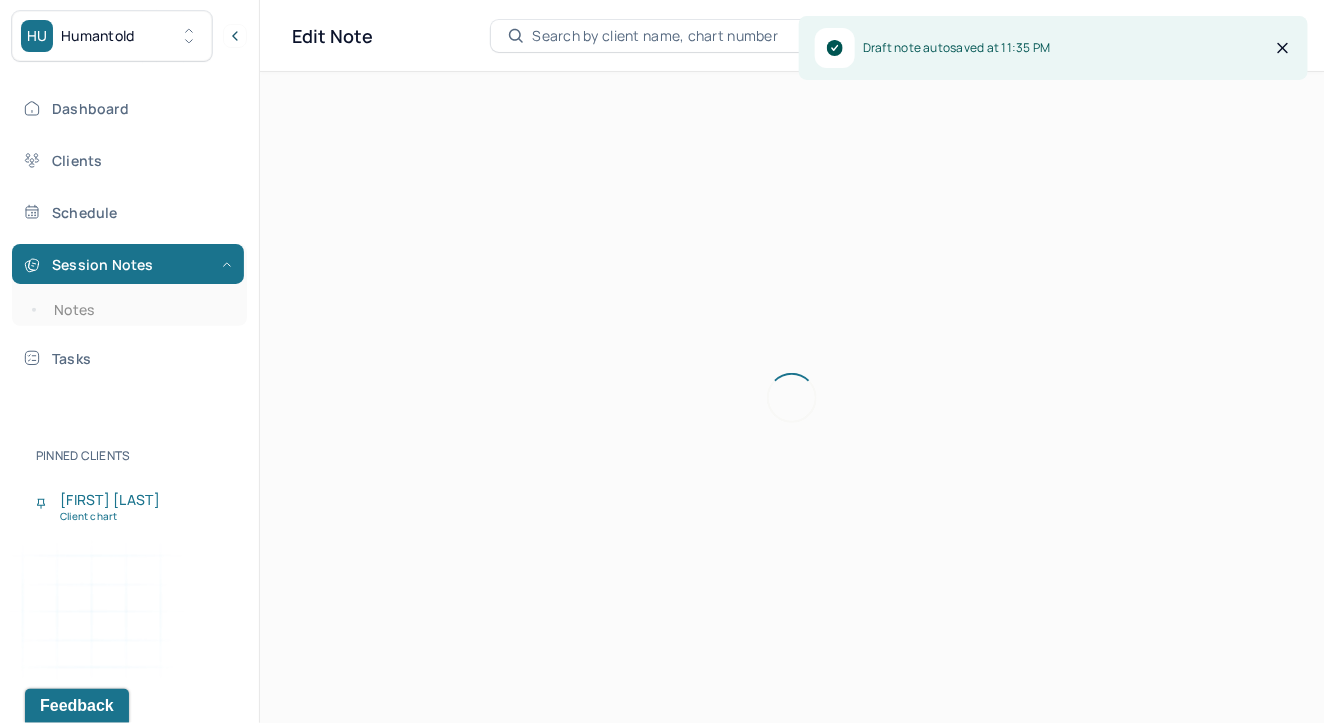 scroll, scrollTop: 35, scrollLeft: 0, axis: vertical 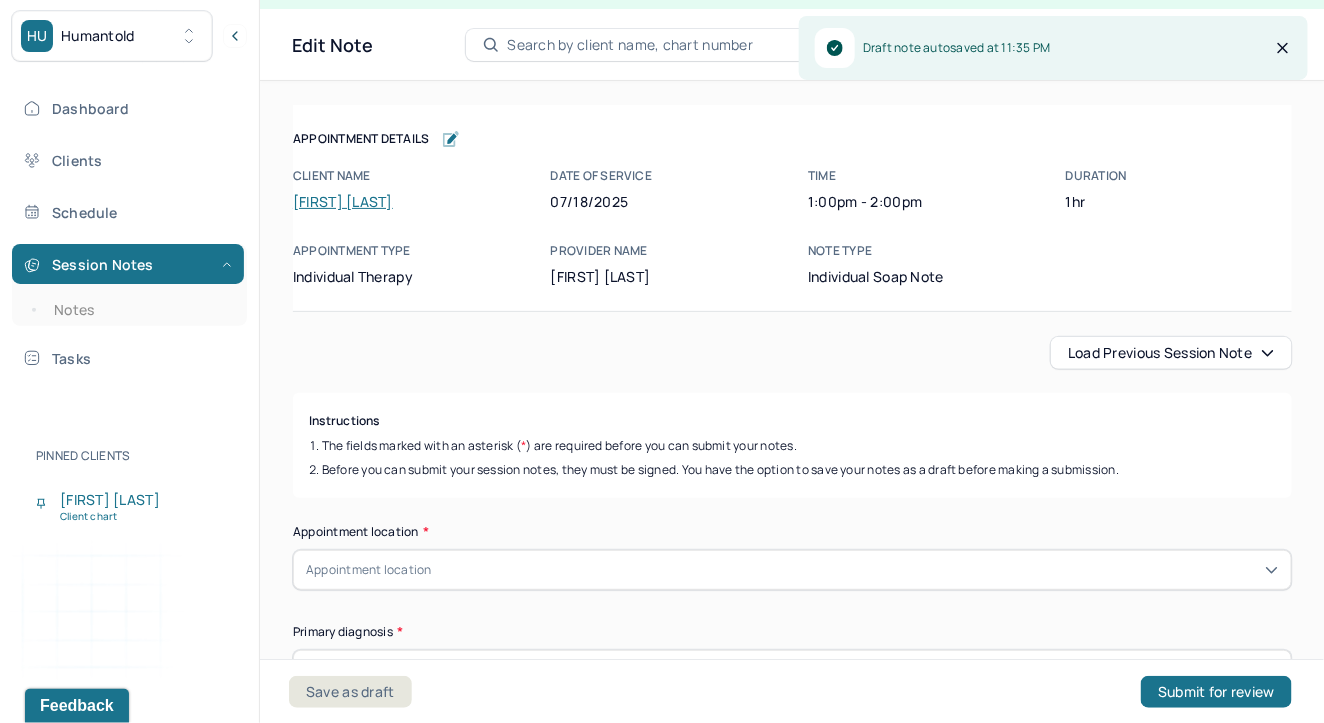 click on "Load previous session note" at bounding box center [1171, 353] 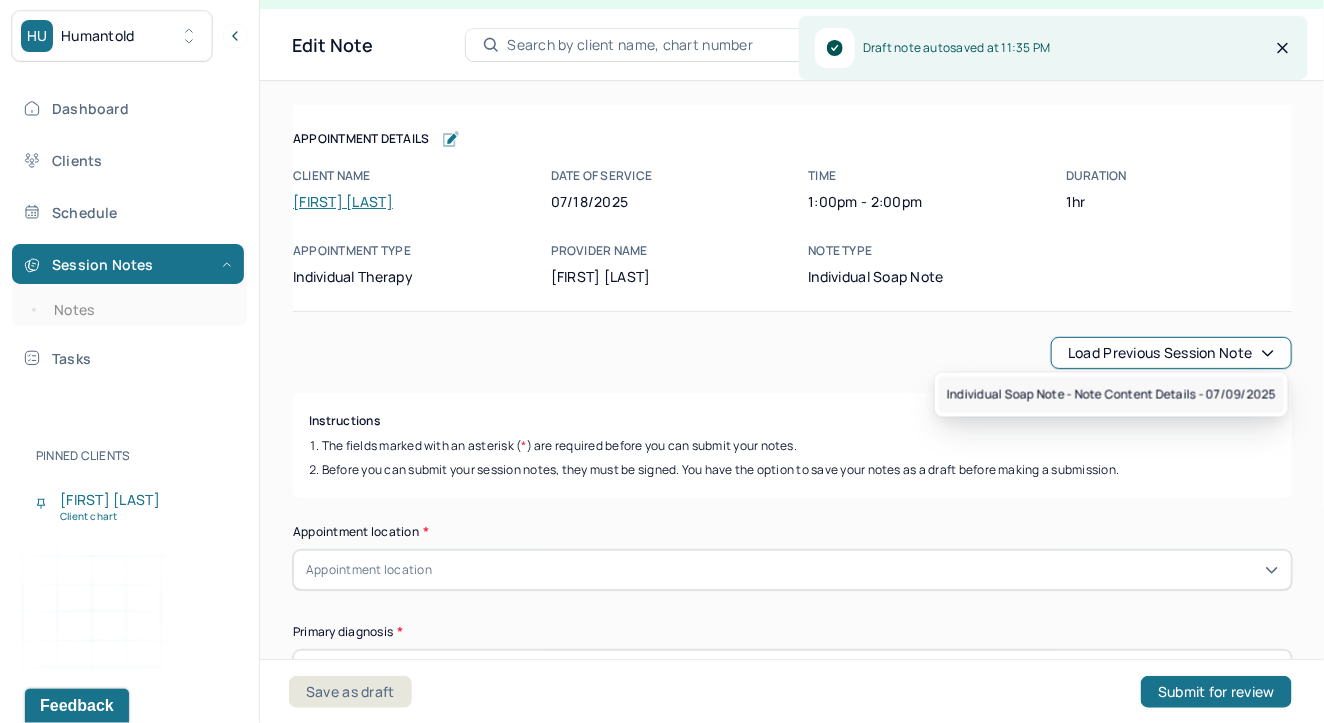 click on "Individual soap note   - Note content Details -   07/09/2025" at bounding box center (1111, 395) 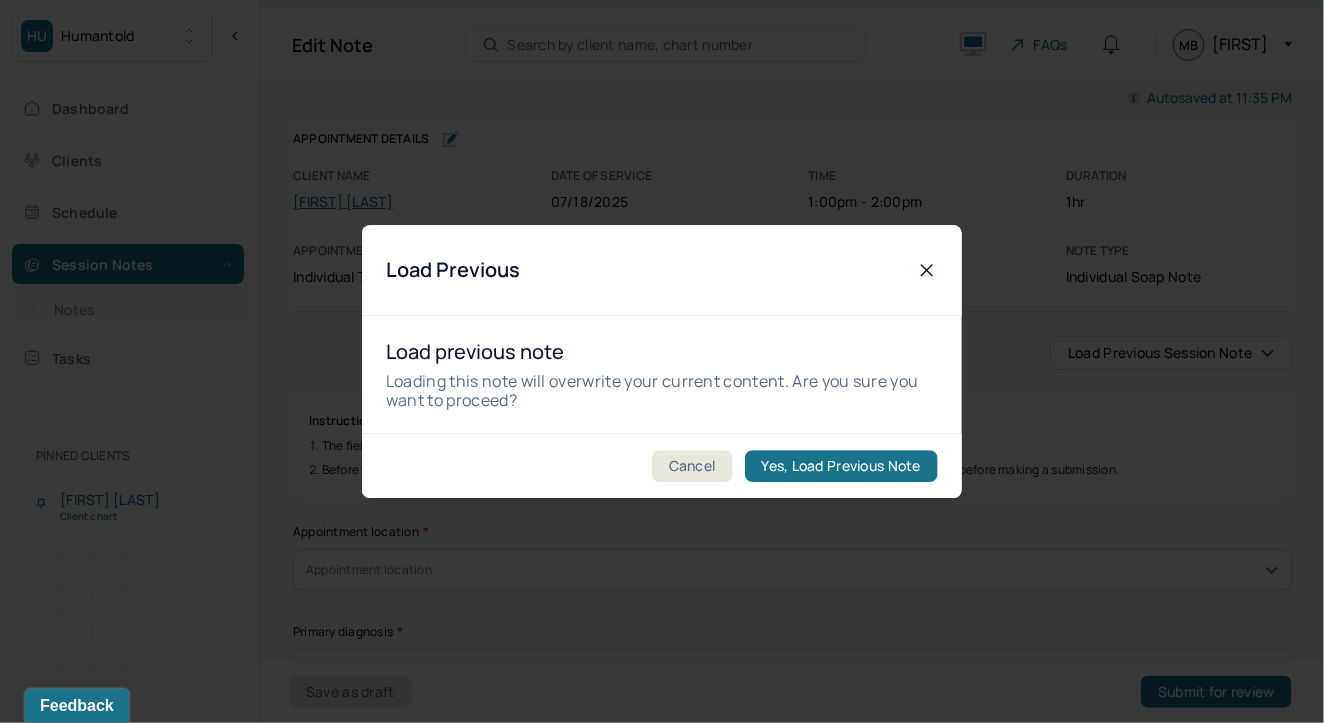 click 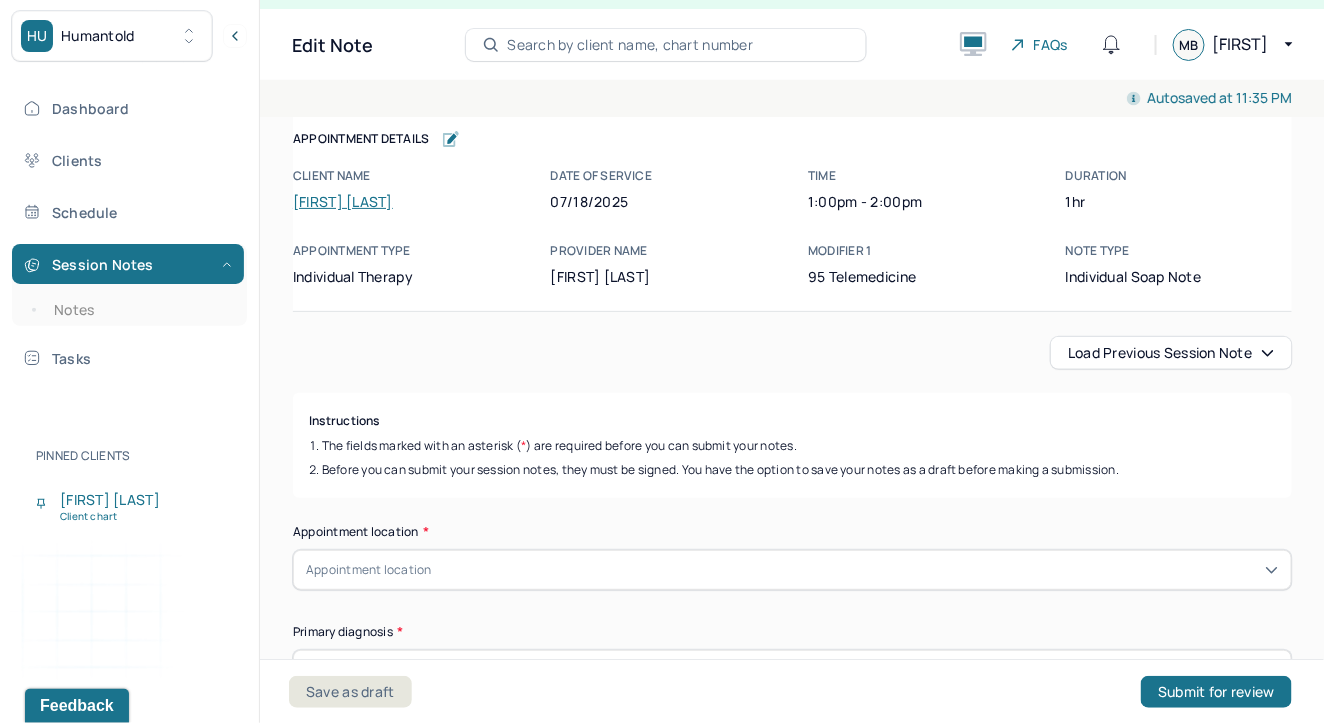 click on "Load previous session note" at bounding box center (1171, 353) 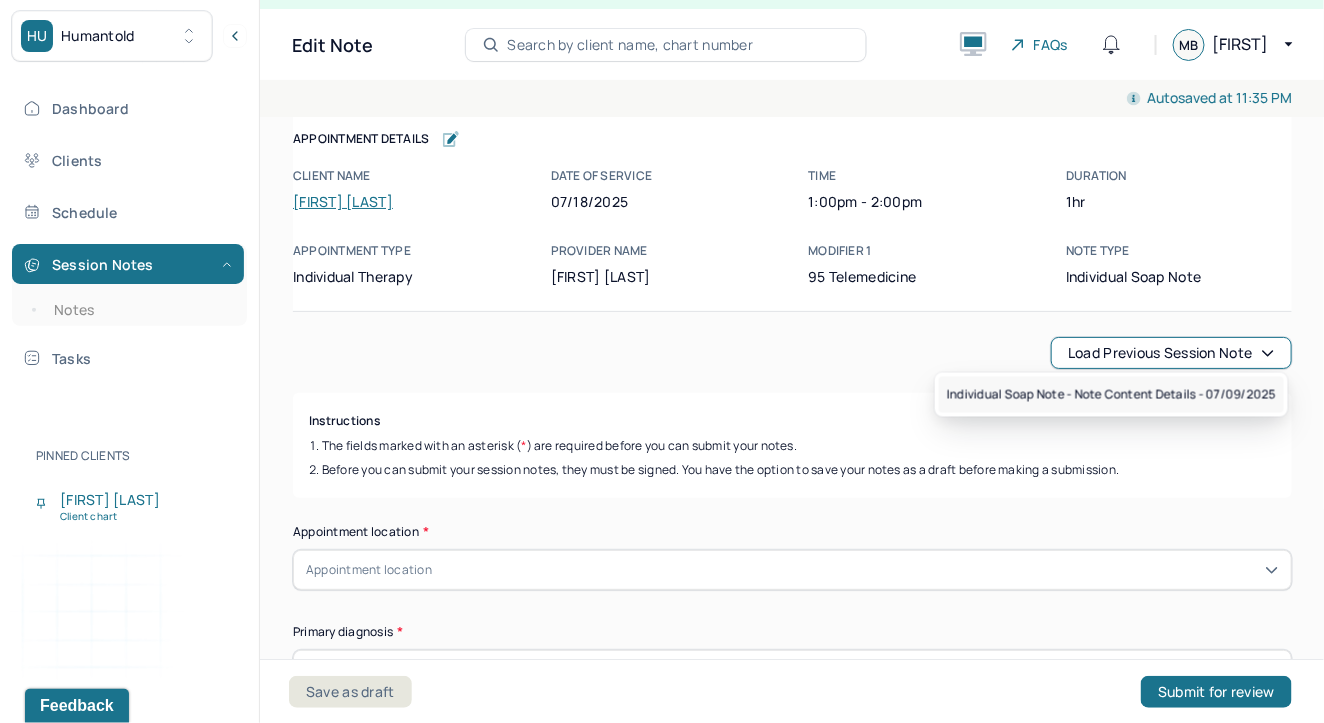 click on "Individual soap note   - Note content Details -   07/09/2025" at bounding box center [1111, 395] 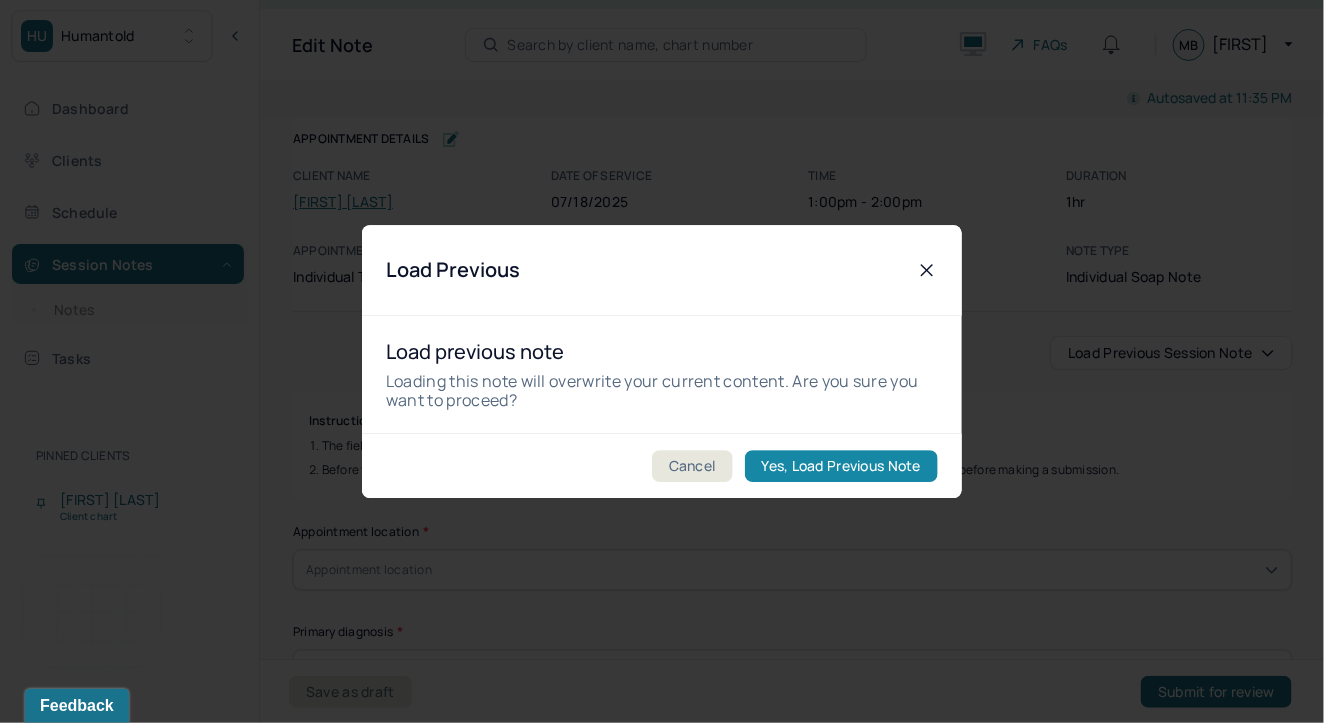 click on "Yes, Load Previous Note" at bounding box center [841, 466] 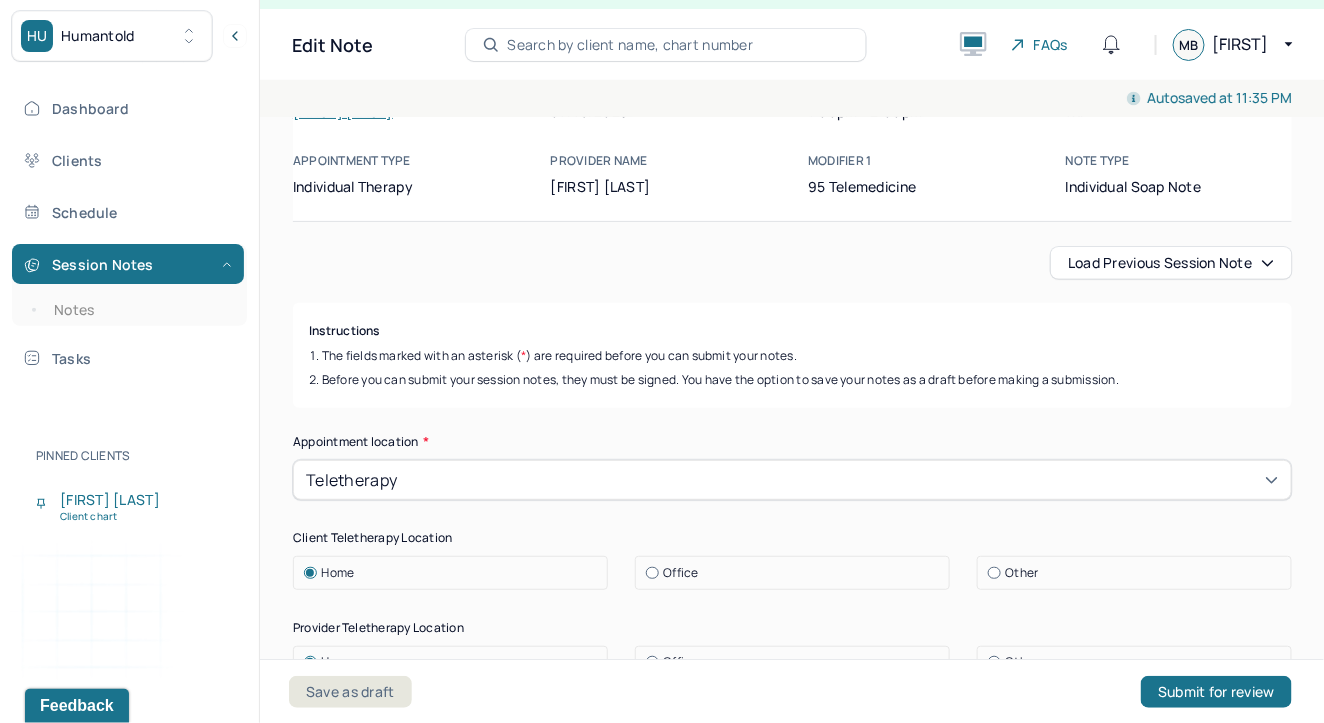 scroll, scrollTop: 390, scrollLeft: 0, axis: vertical 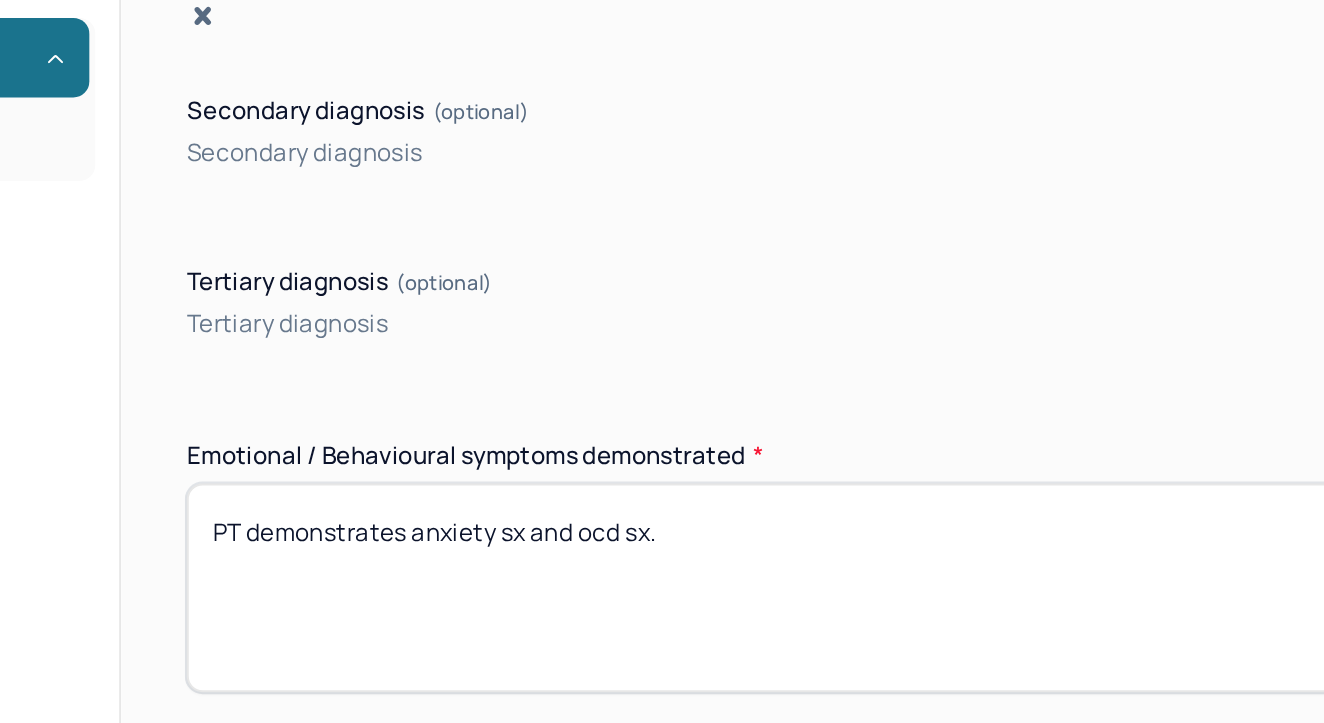 drag, startPoint x: 405, startPoint y: 479, endPoint x: 551, endPoint y: 486, distance: 146.16771 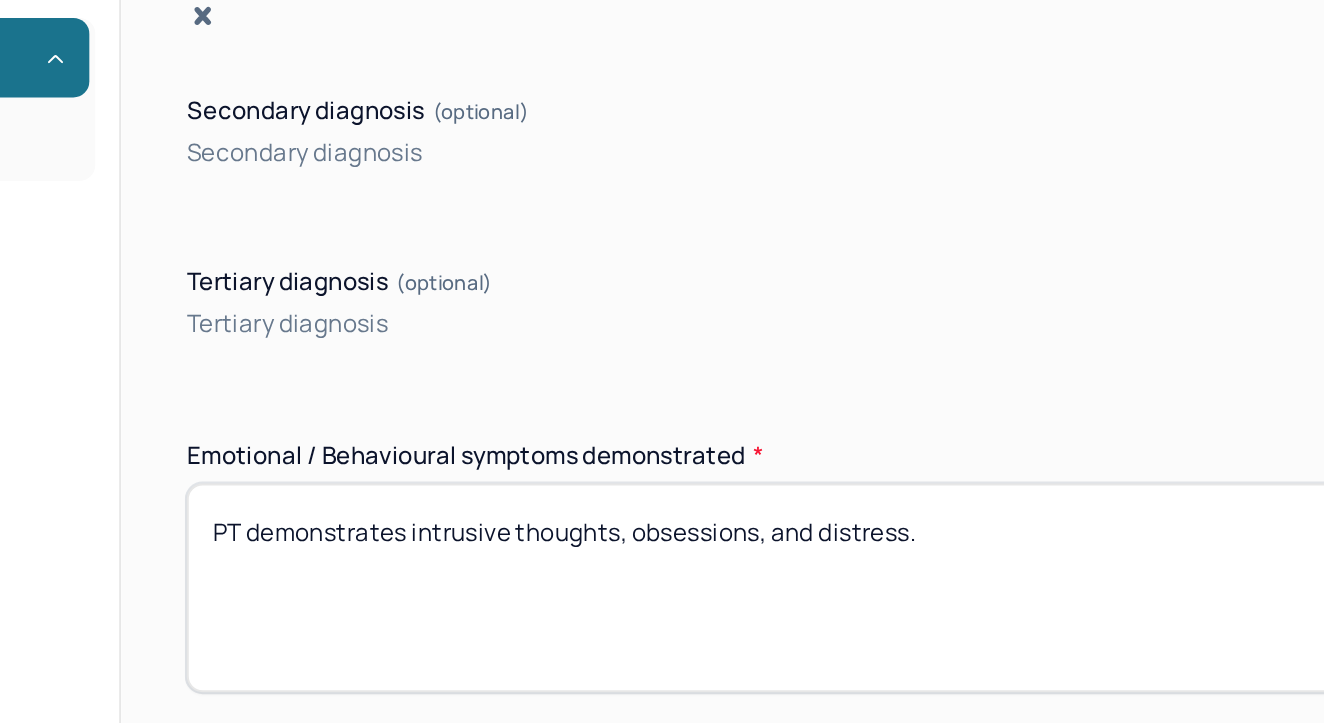 scroll, scrollTop: 35, scrollLeft: 0, axis: vertical 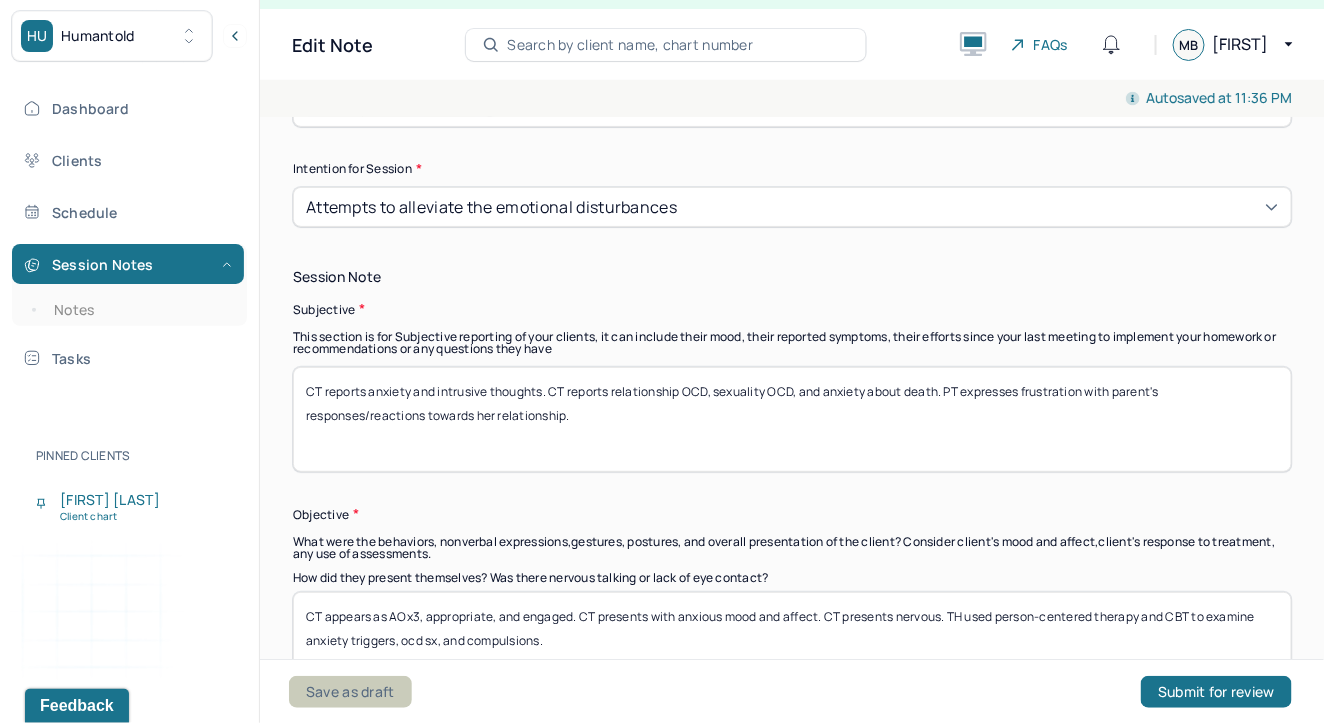 type on "PT demonstrates intrusive thoughts, obsessions, and distress." 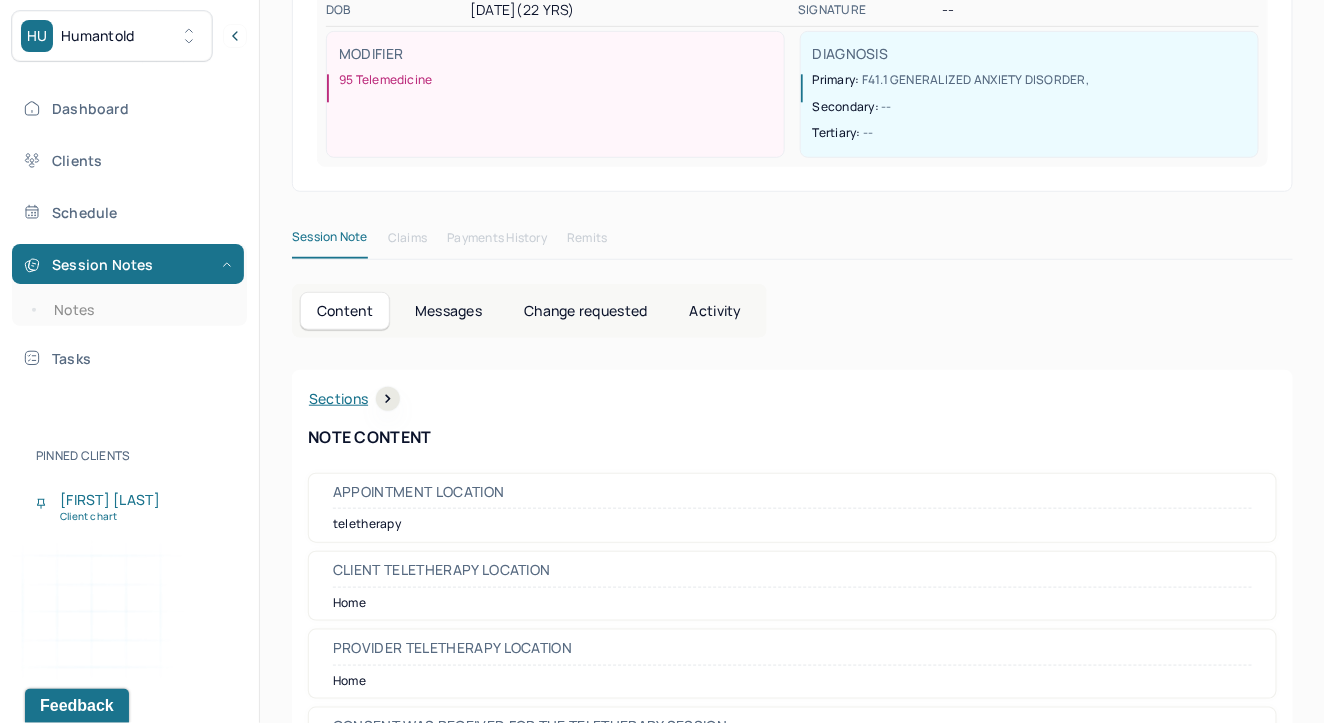 scroll, scrollTop: 366, scrollLeft: 0, axis: vertical 